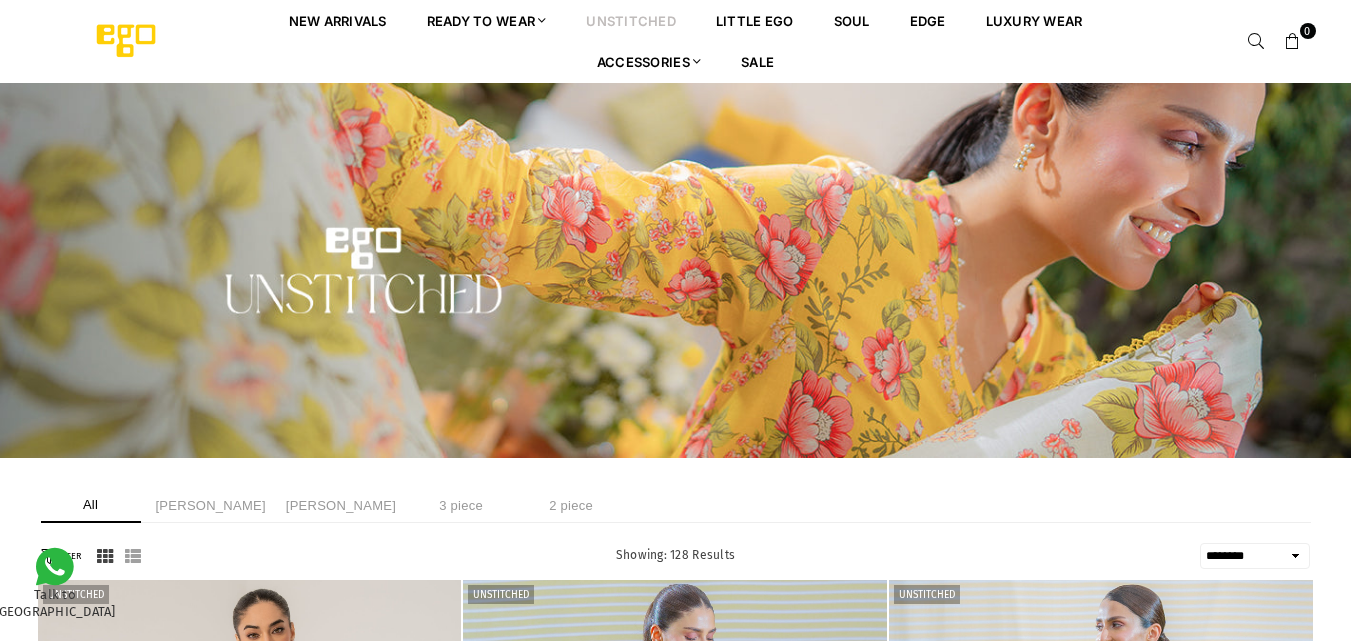 select on "******" 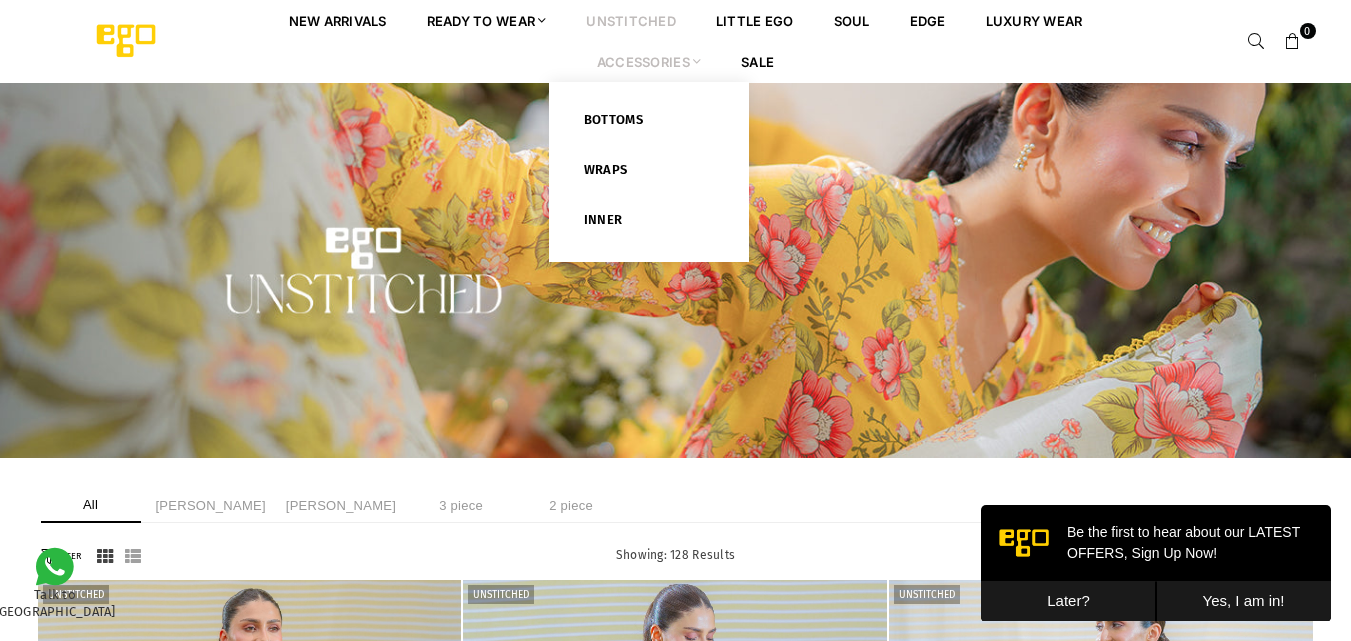 scroll, scrollTop: 0, scrollLeft: 0, axis: both 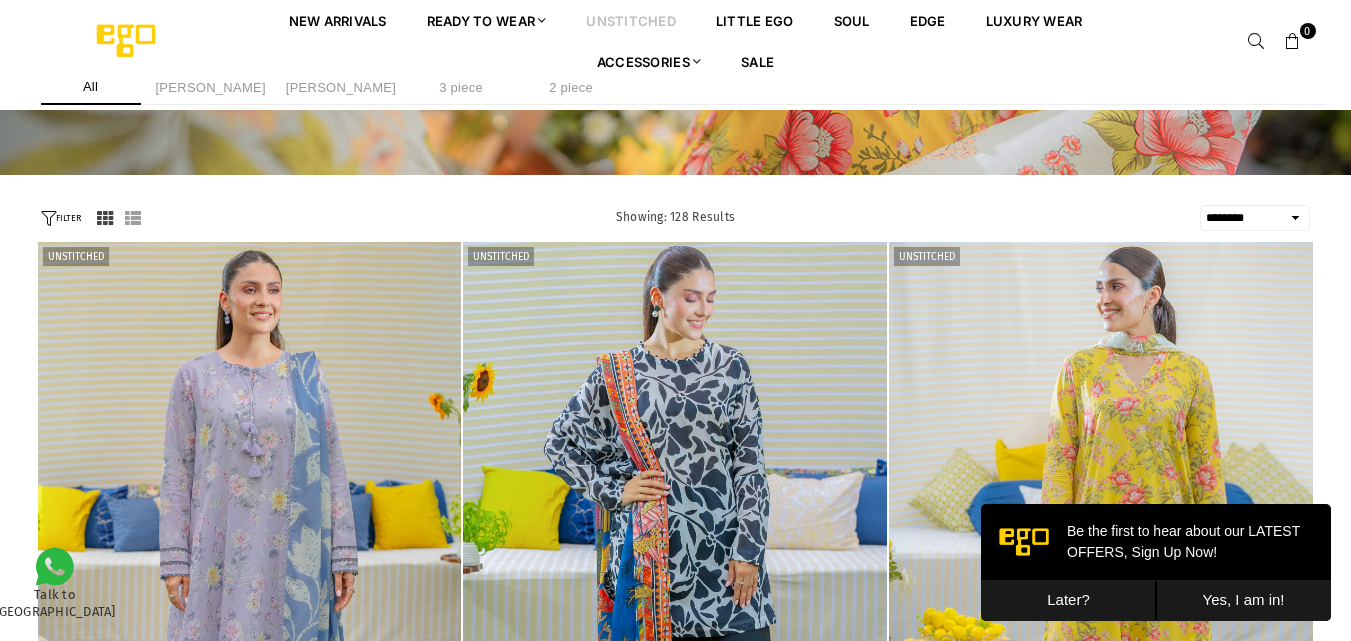 click on "Later?" at bounding box center (1068, 600) 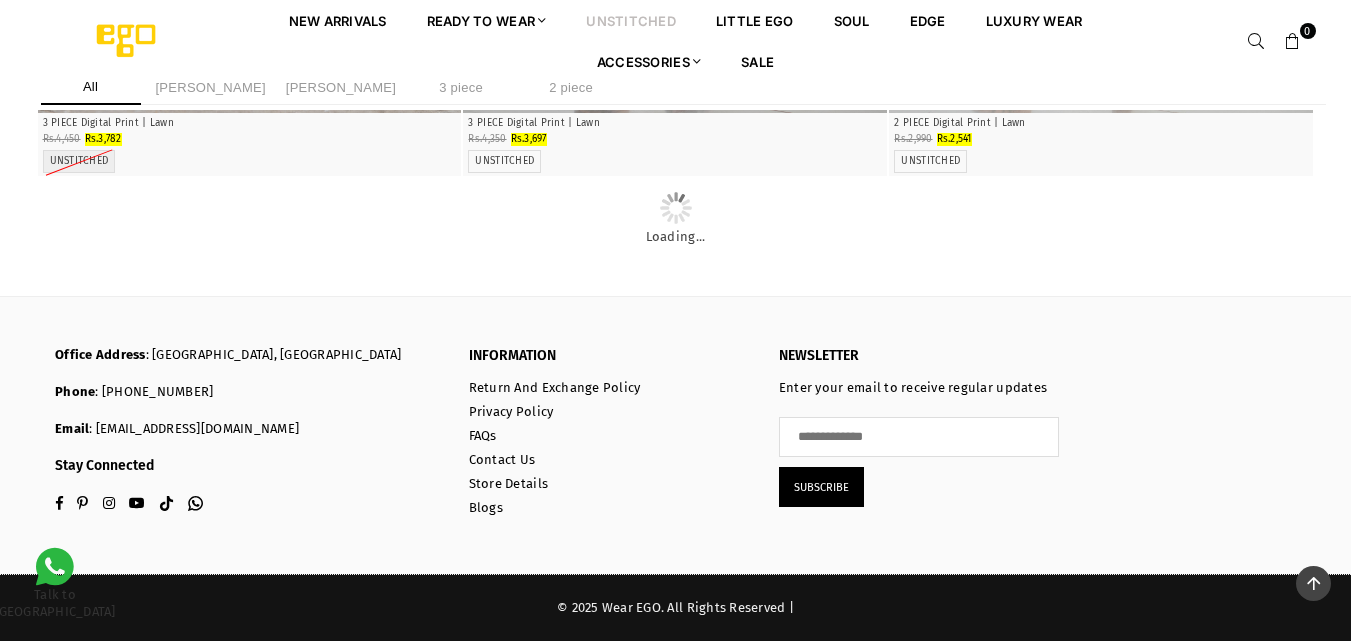scroll, scrollTop: 9958, scrollLeft: 0, axis: vertical 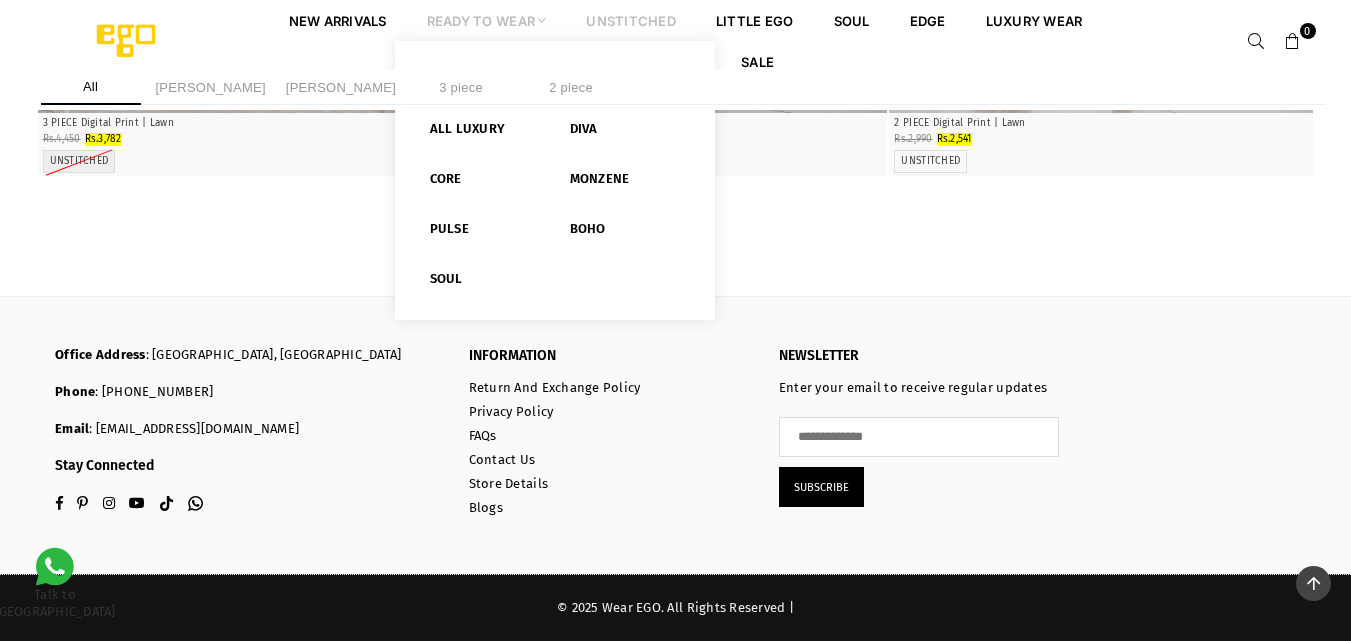 click at bounding box center (542, 20) 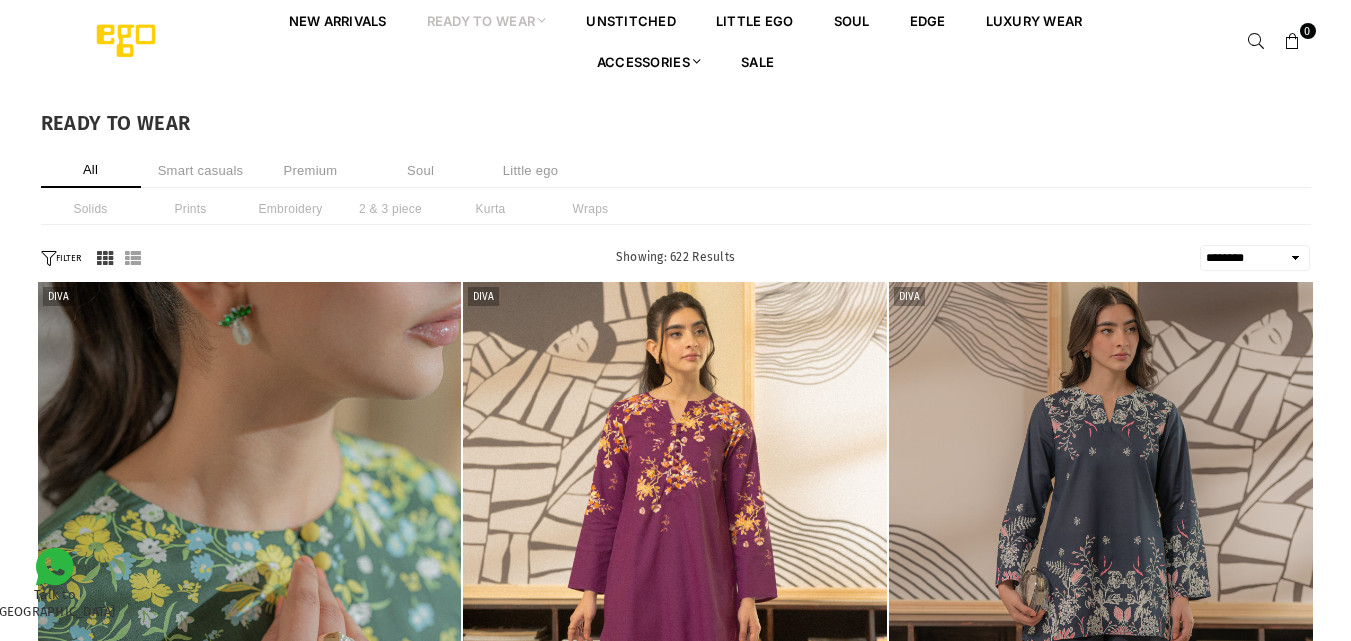select on "******" 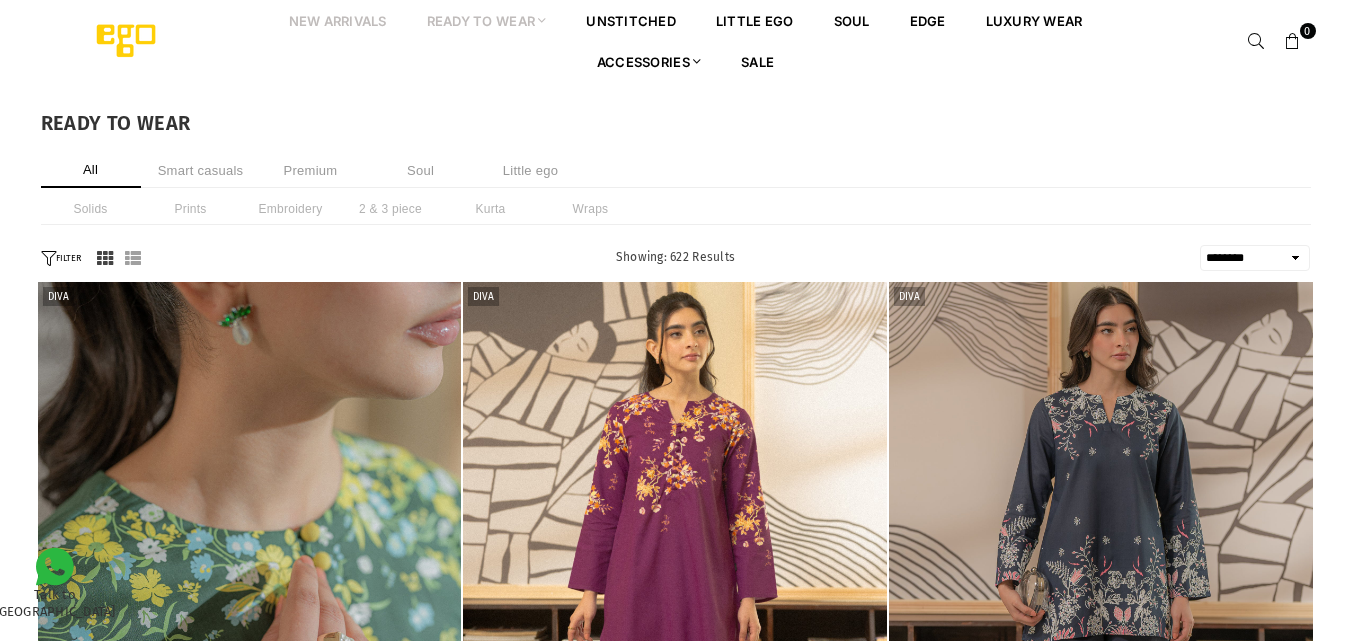 scroll, scrollTop: 0, scrollLeft: 0, axis: both 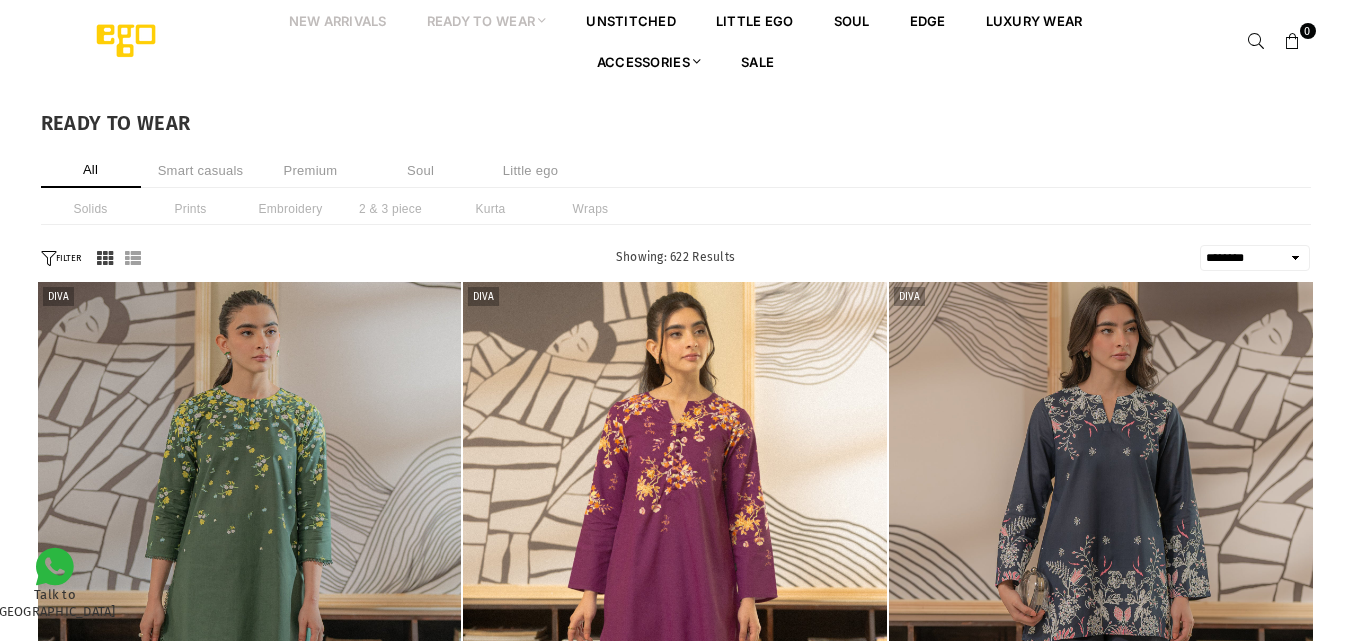 click on "New Arrivals" at bounding box center (338, 20) 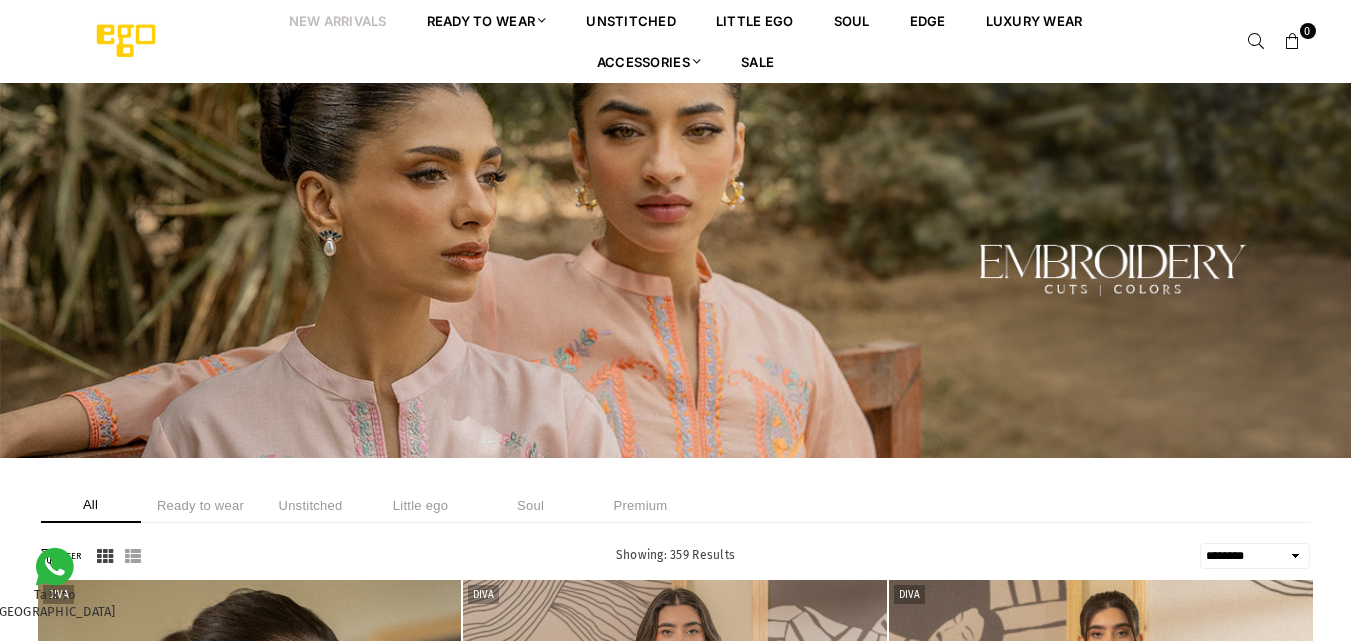 select on "******" 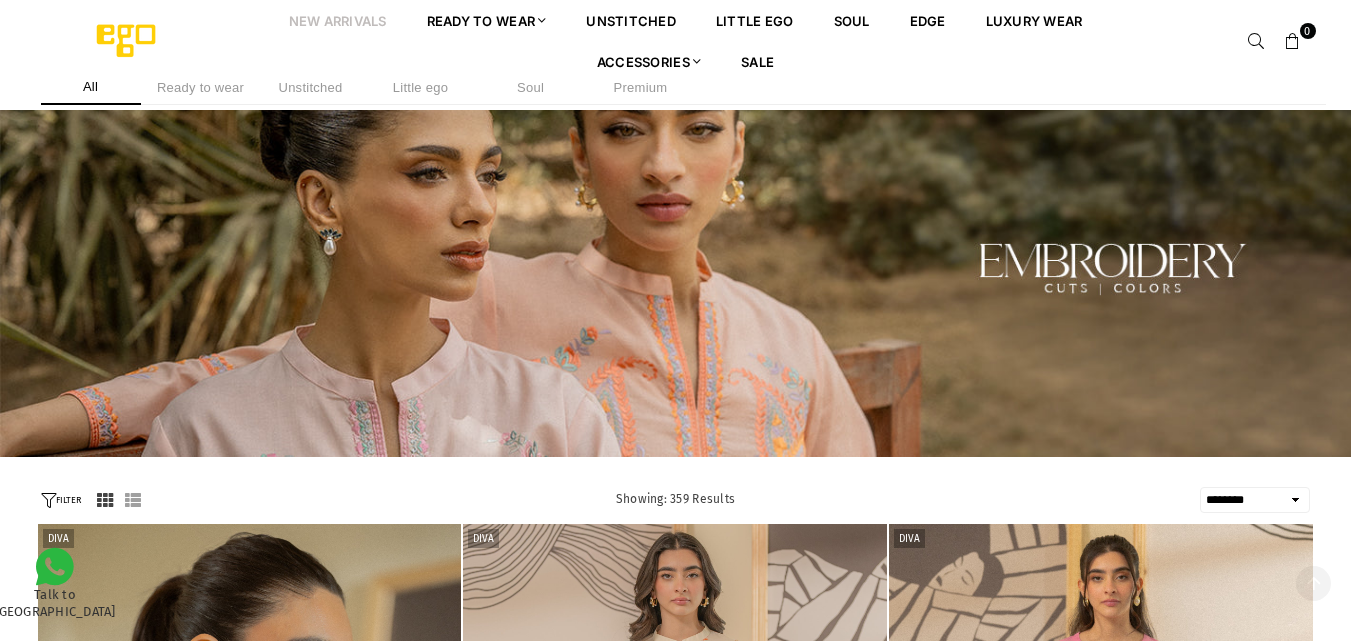 scroll, scrollTop: 482, scrollLeft: 0, axis: vertical 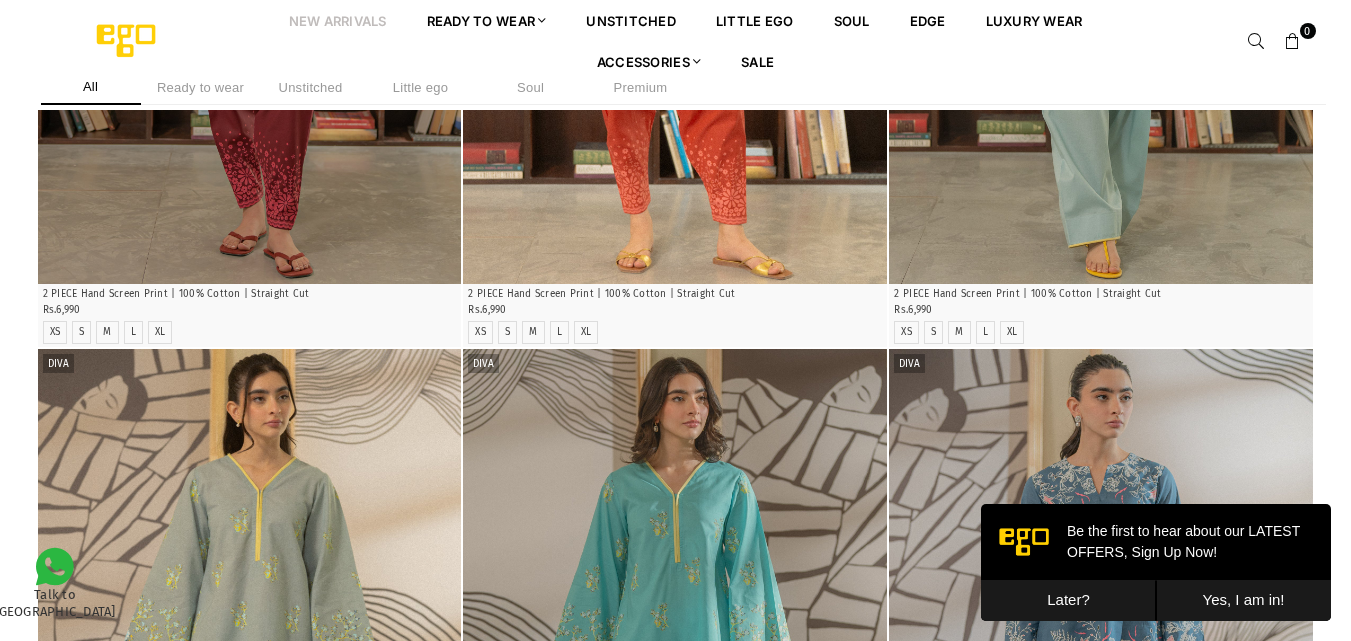 click on "Later?" at bounding box center [1068, 600] 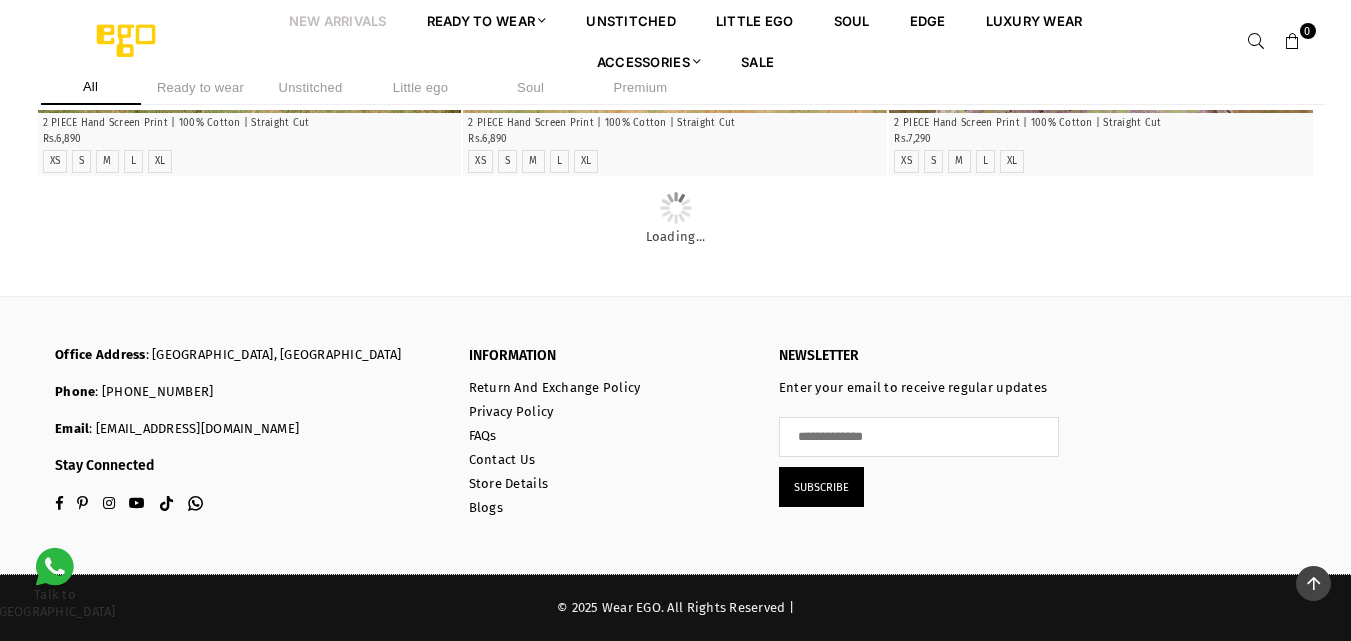 scroll, scrollTop: 7958, scrollLeft: 0, axis: vertical 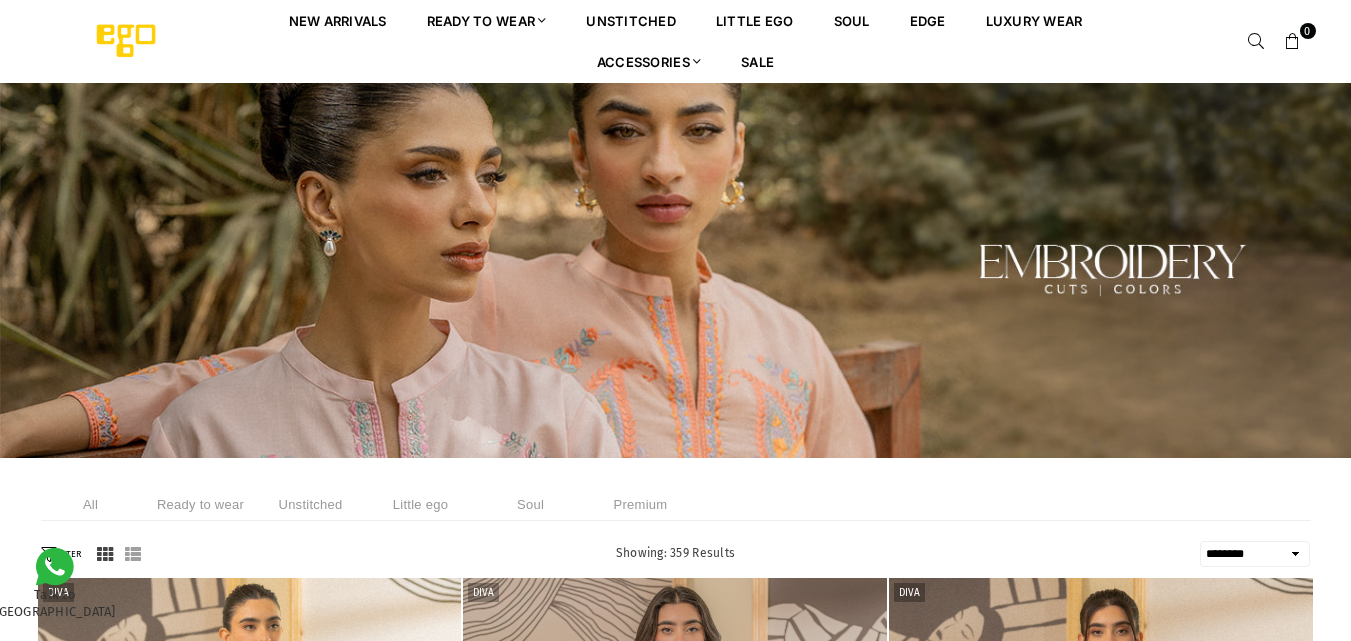 select on "******" 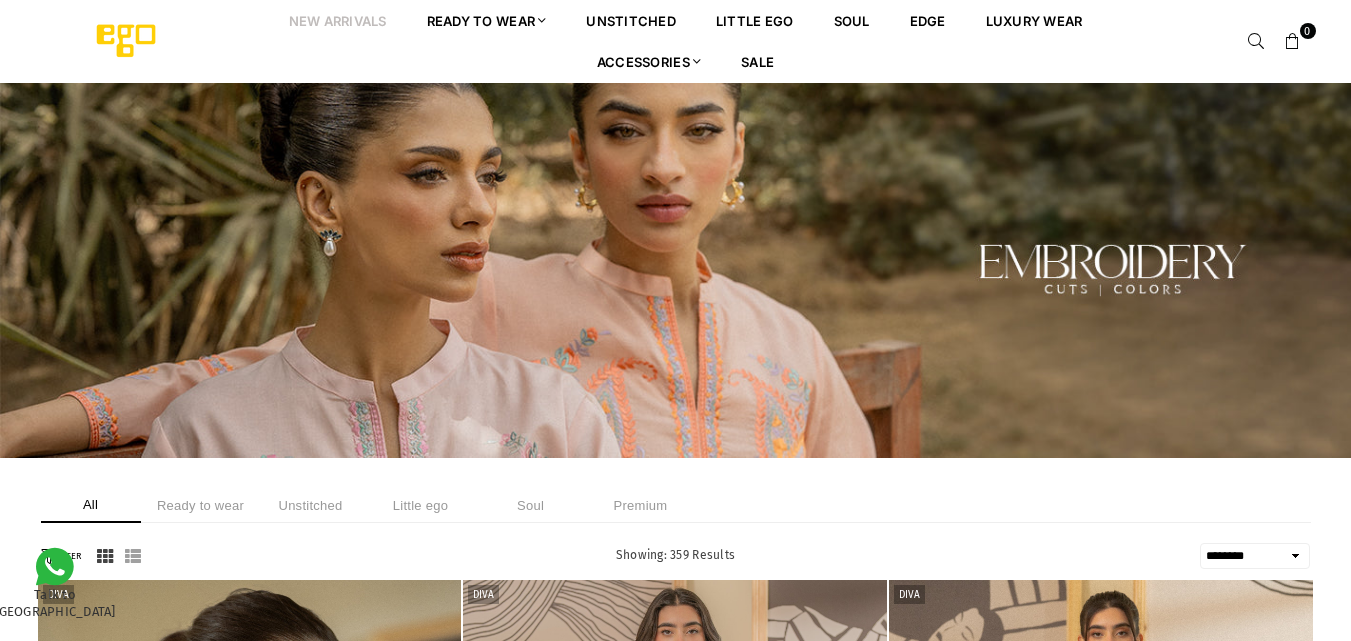 scroll, scrollTop: 0, scrollLeft: 0, axis: both 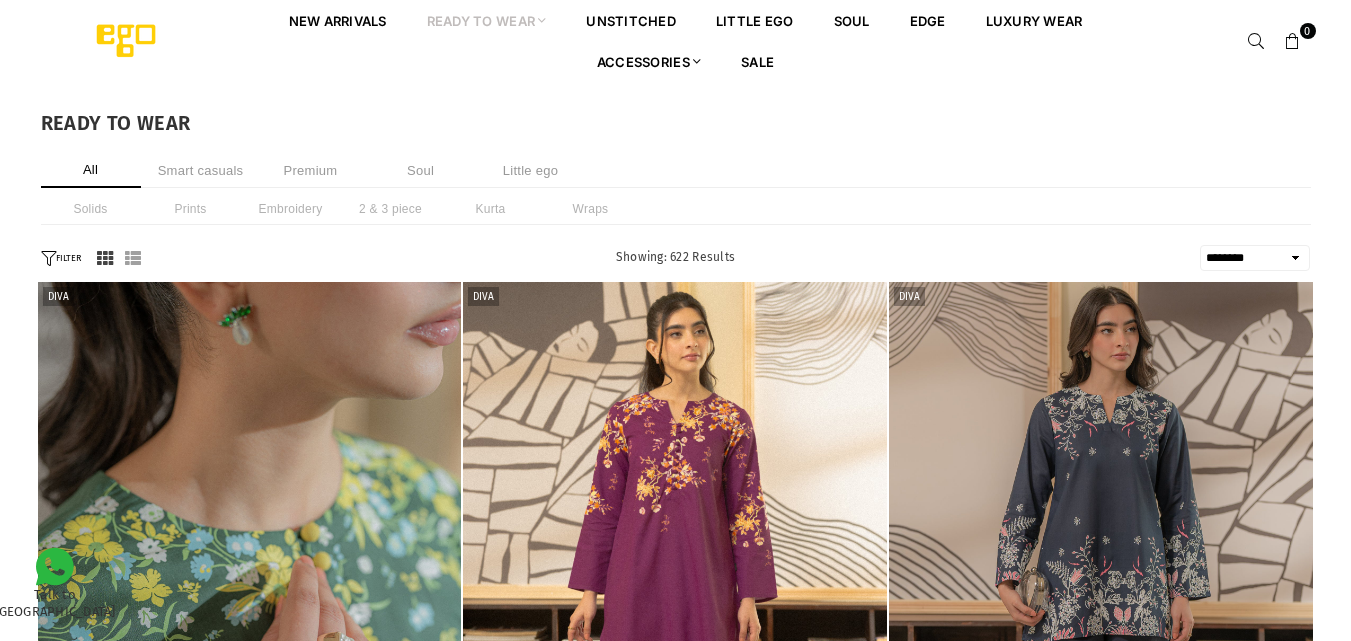 select on "******" 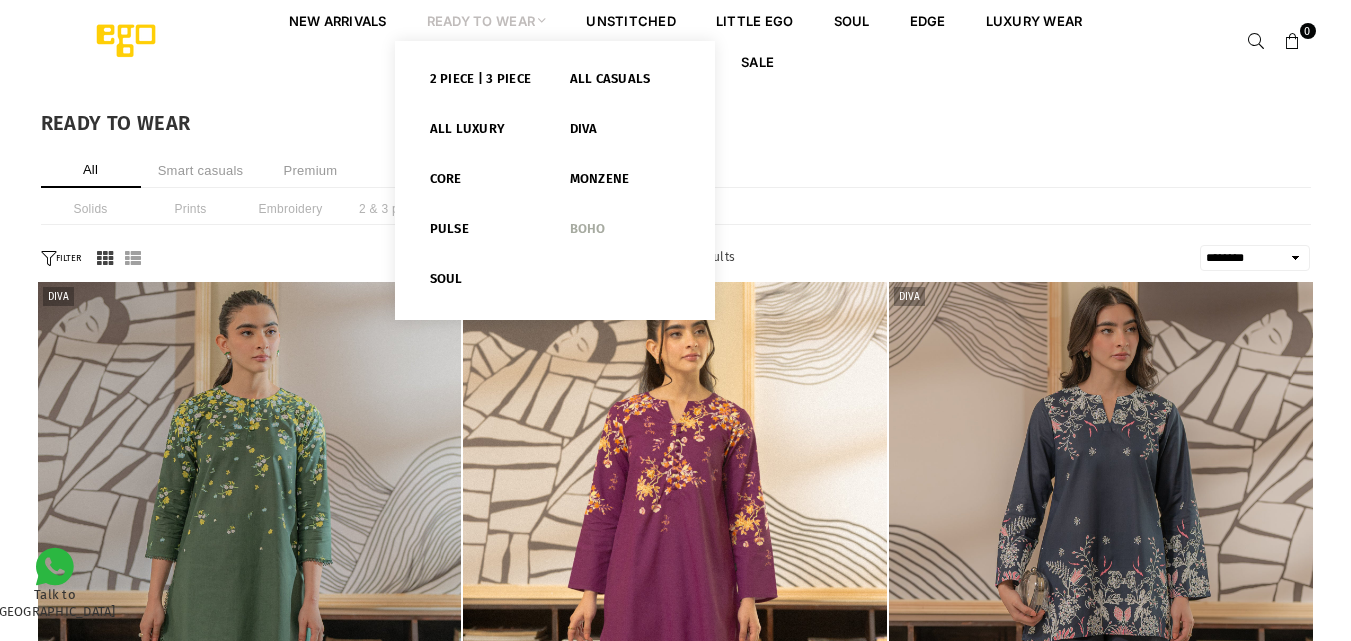 click on "Boho" at bounding box center (625, 233) 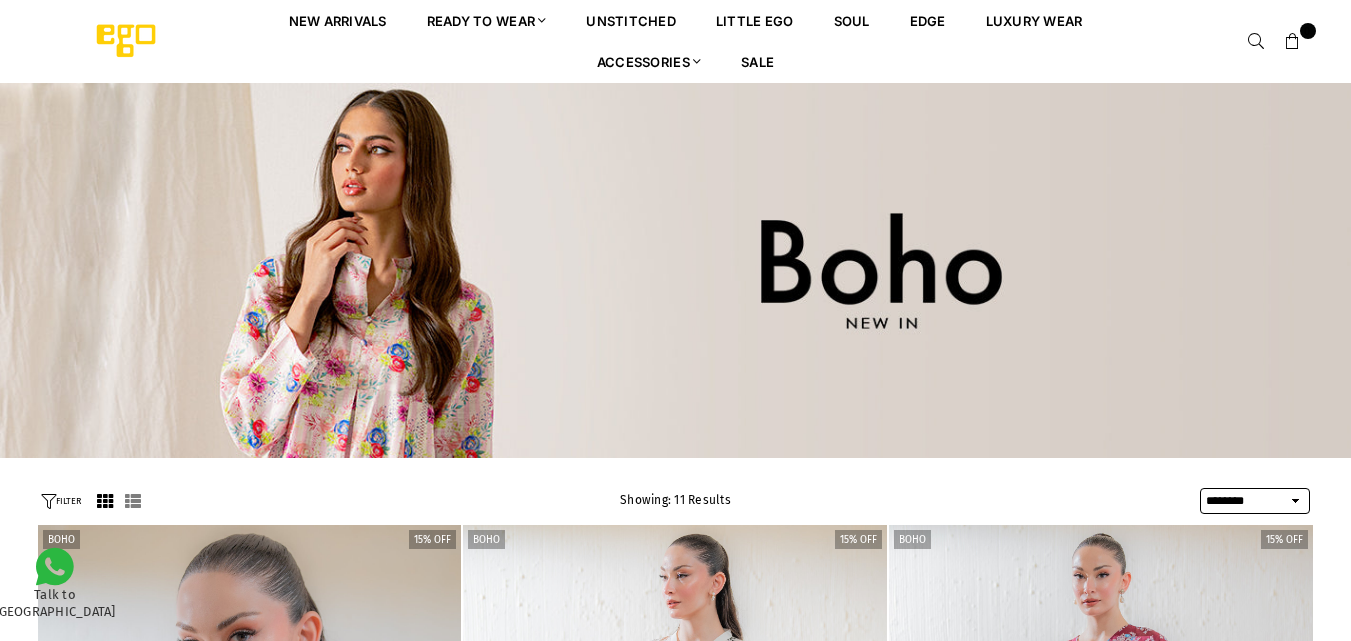 select on "******" 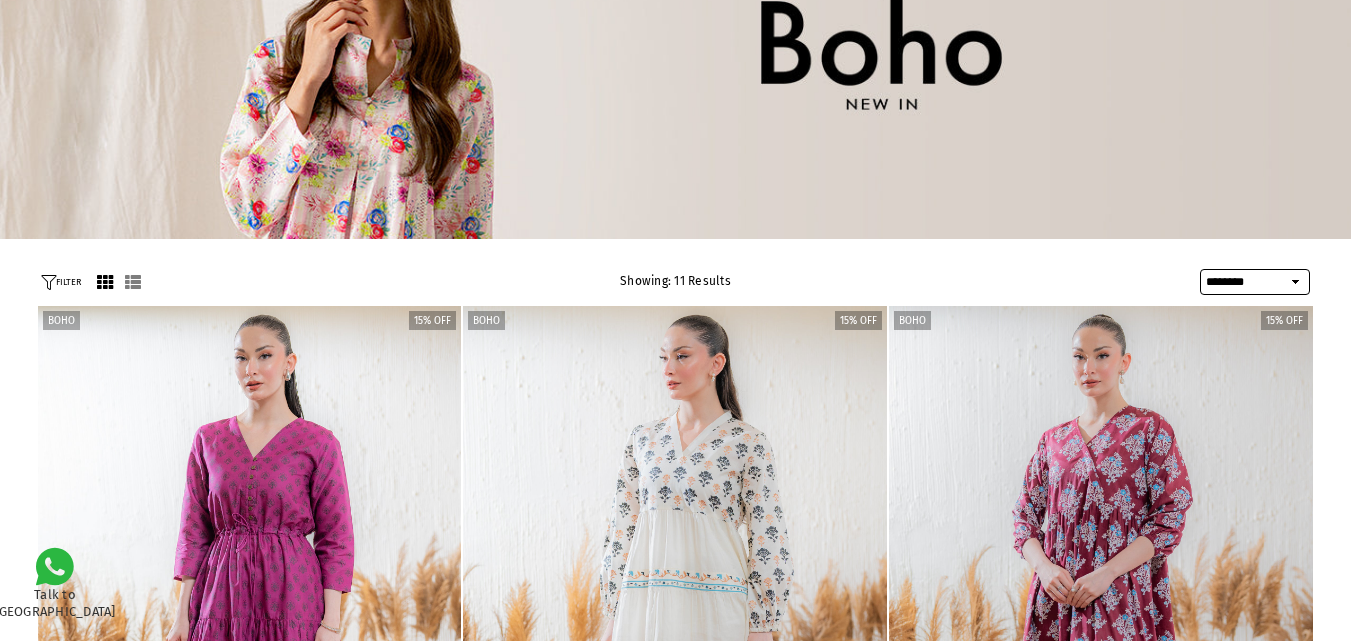 scroll, scrollTop: 219, scrollLeft: 0, axis: vertical 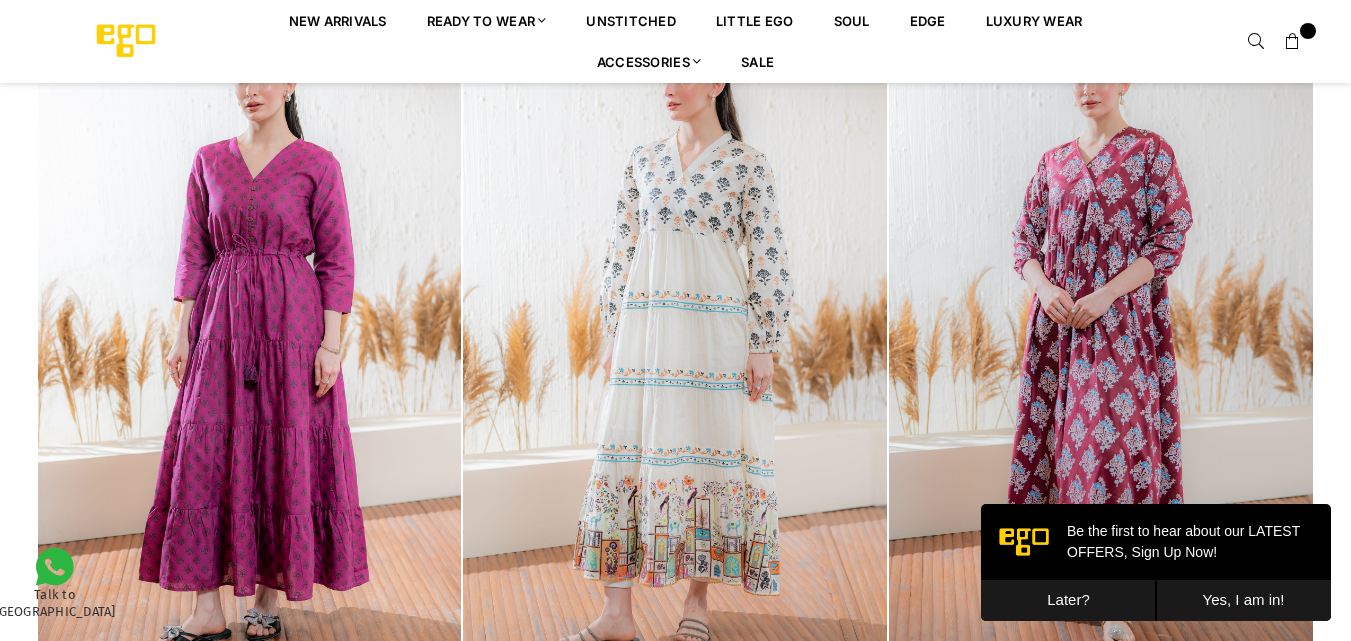 click on "Later?" at bounding box center (1068, 600) 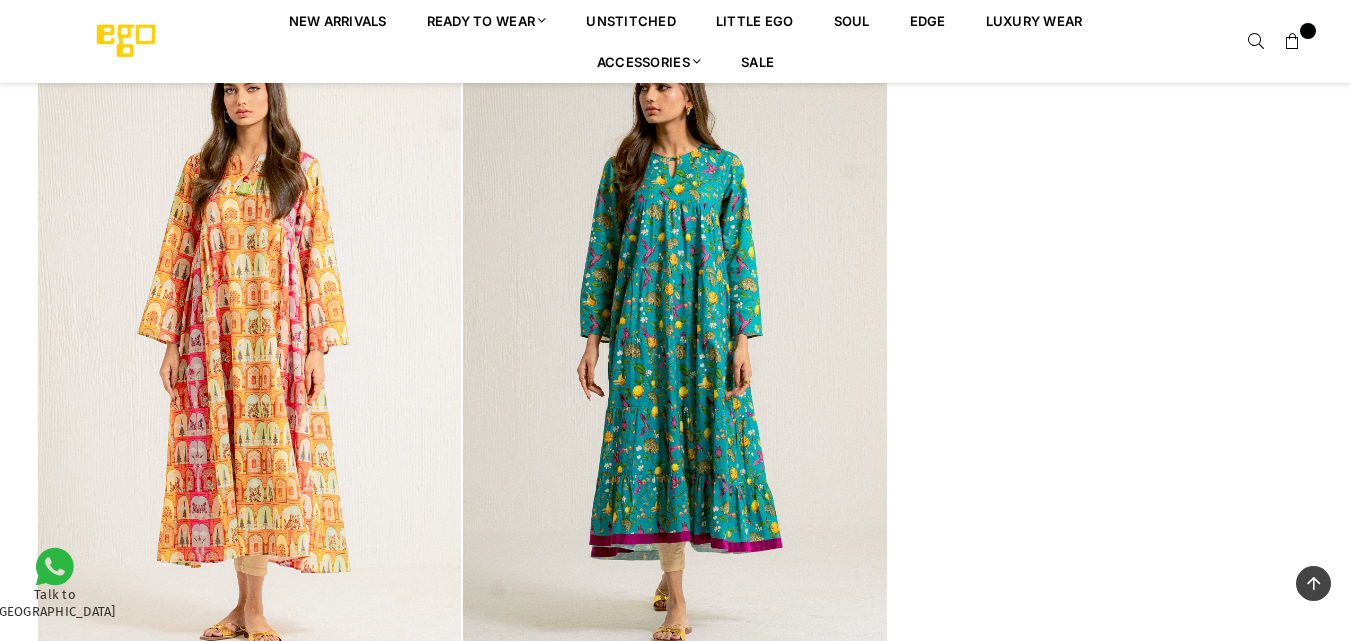 scroll, scrollTop: 3082, scrollLeft: 0, axis: vertical 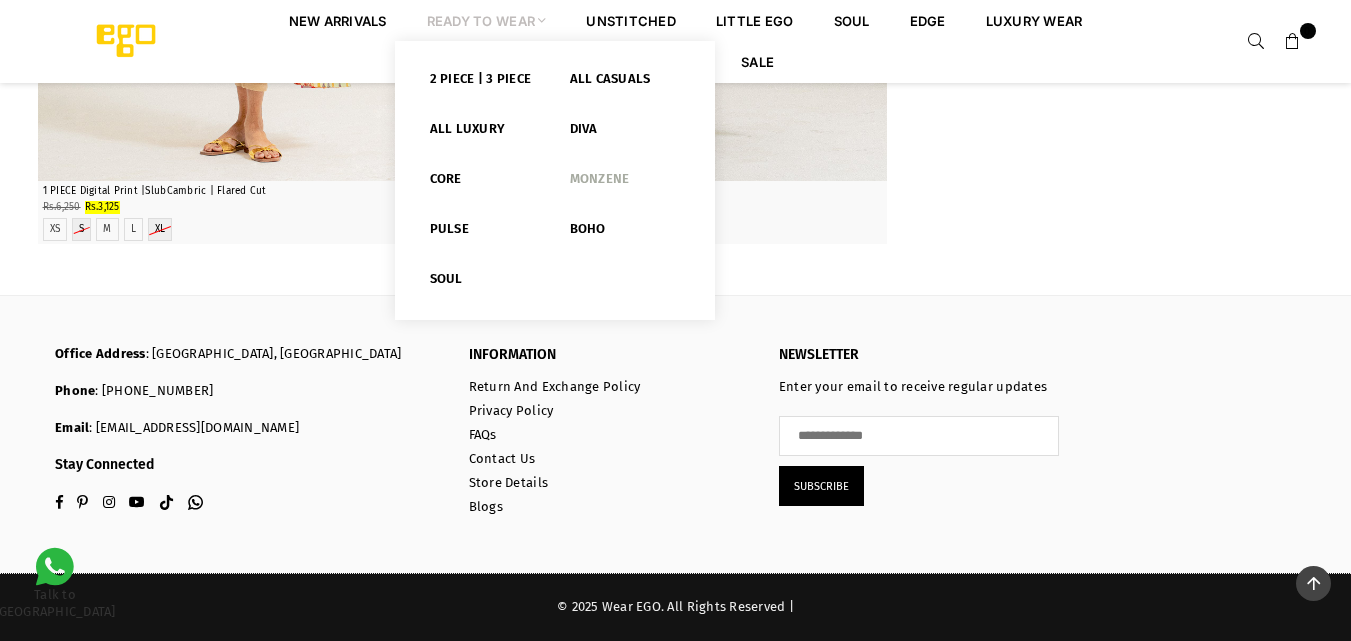click on "Monzene" at bounding box center [625, 183] 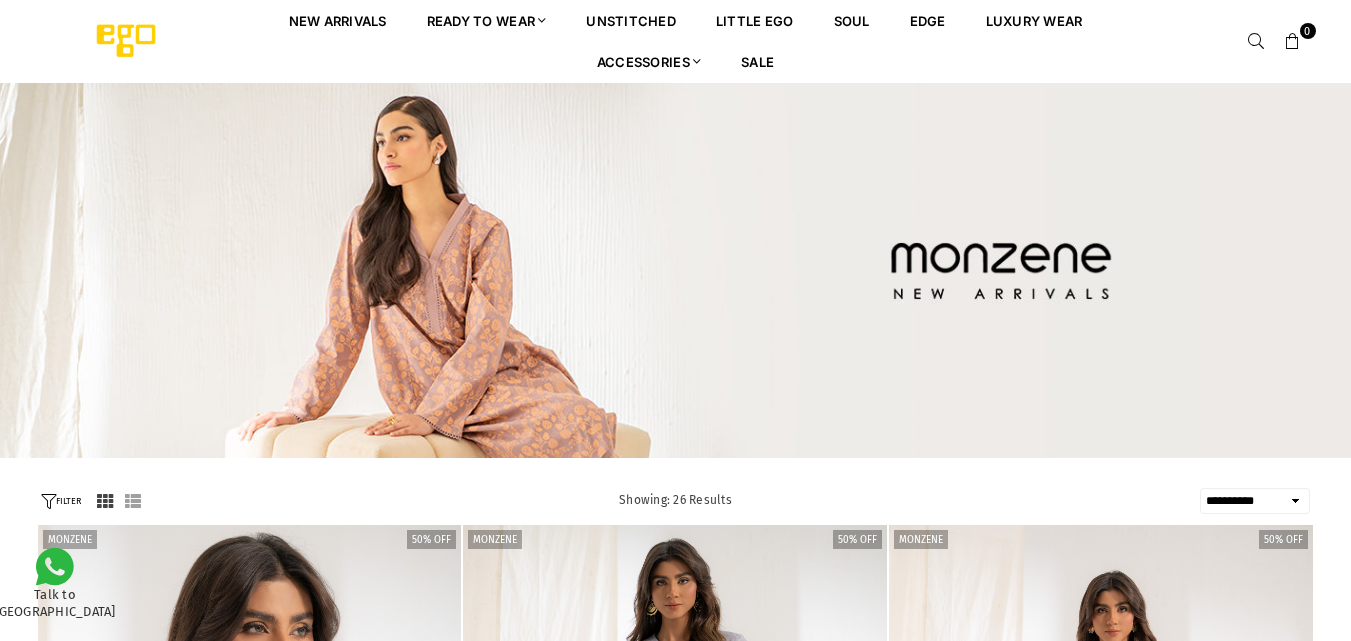 select on "**********" 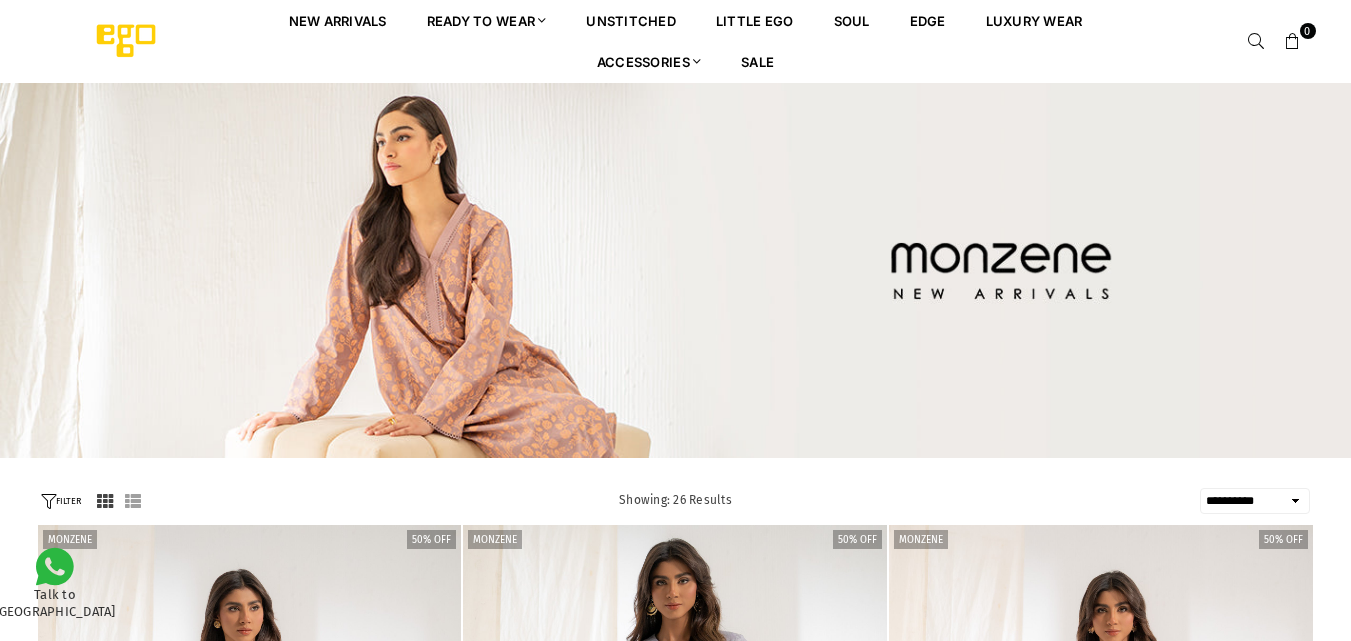 scroll, scrollTop: 0, scrollLeft: 0, axis: both 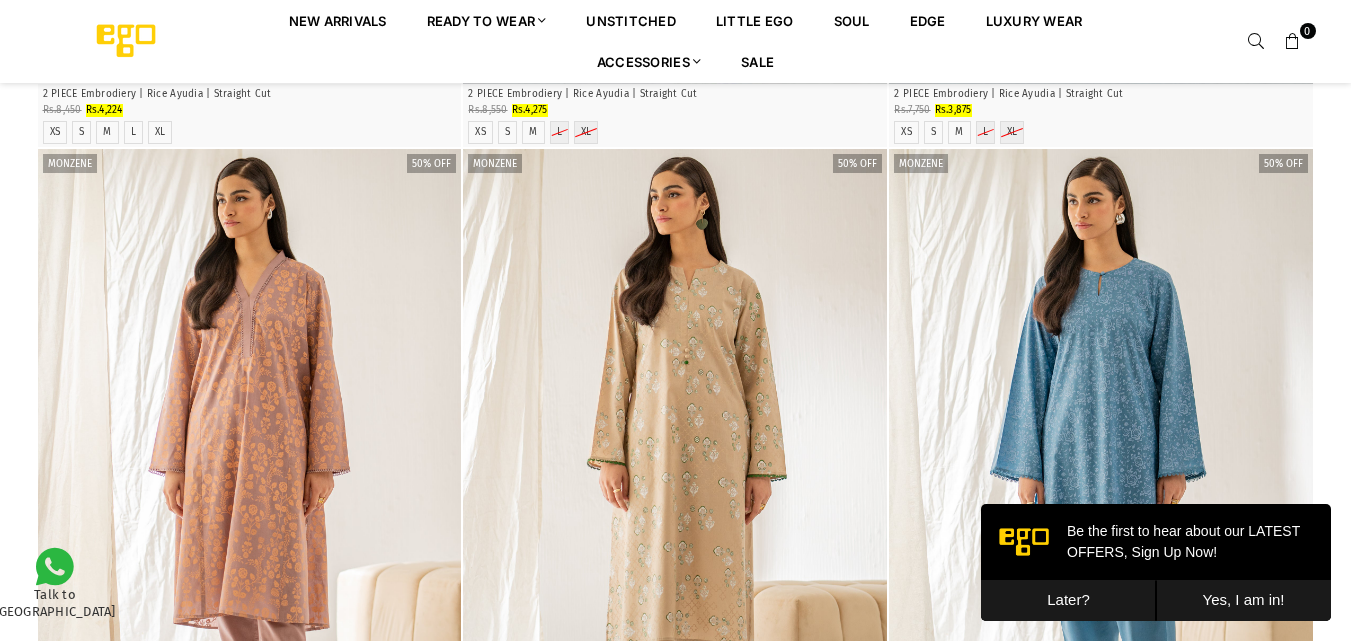 click on "Later?" at bounding box center [1068, 600] 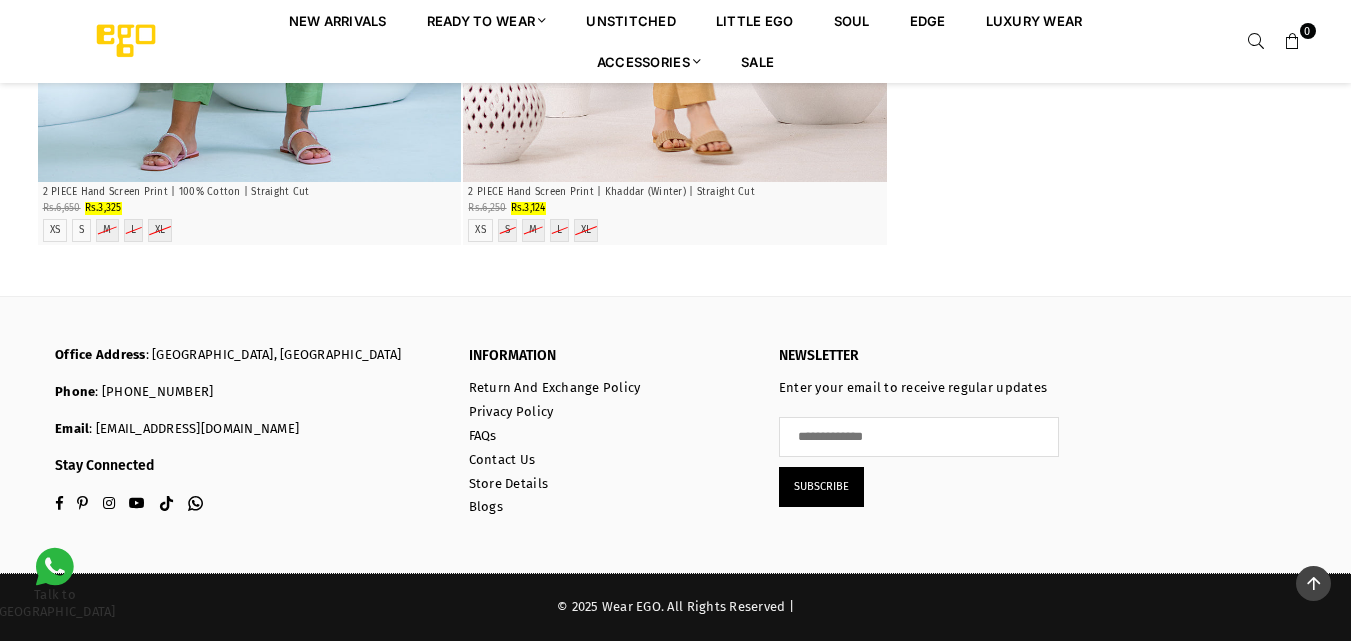 scroll, scrollTop: 6451, scrollLeft: 0, axis: vertical 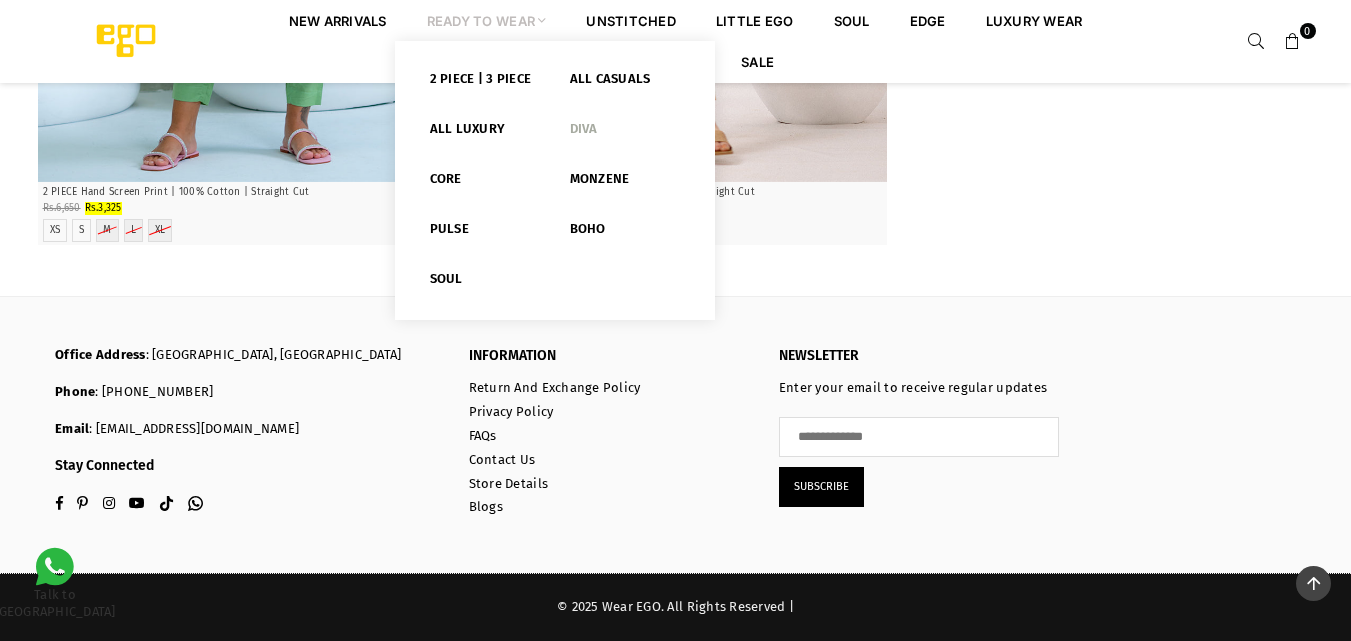 click on "Diva" at bounding box center (625, 133) 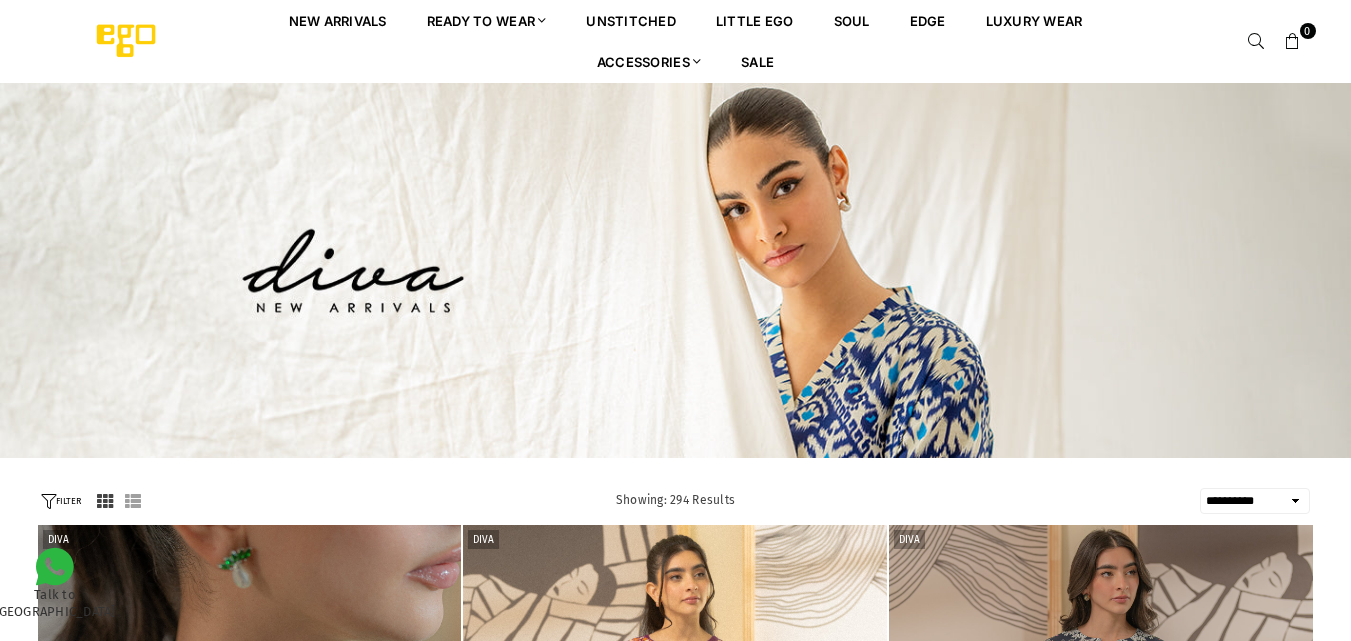 select on "**********" 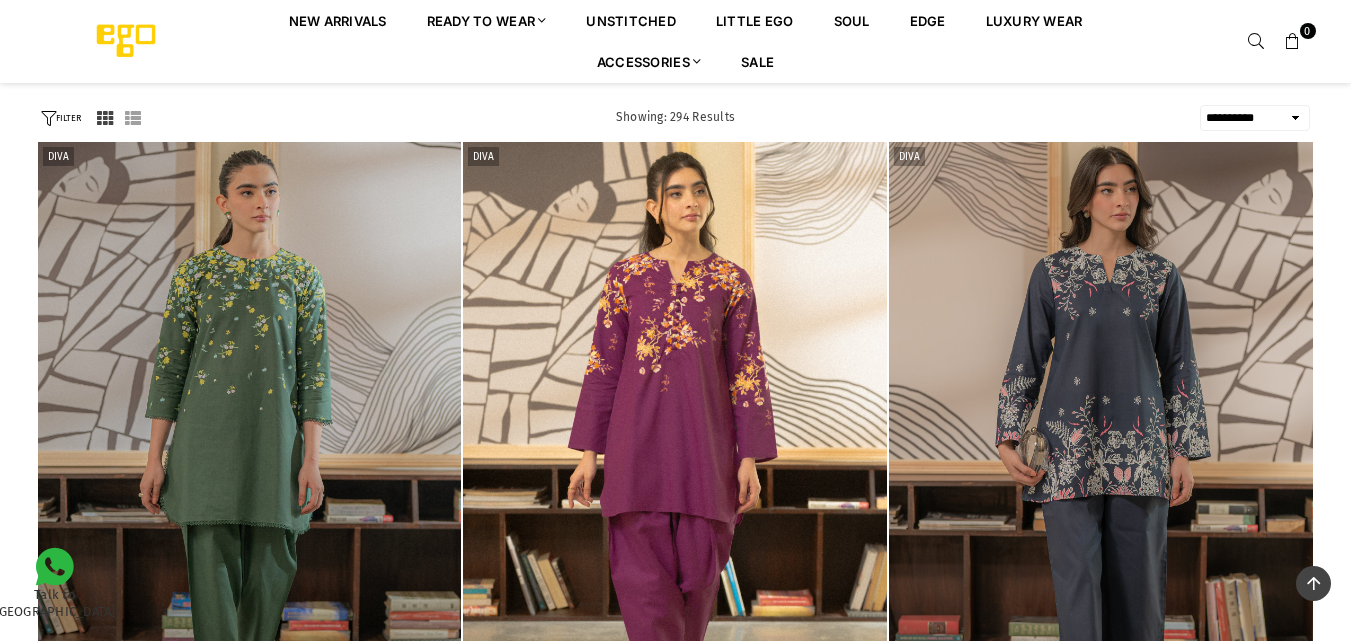 scroll, scrollTop: 382, scrollLeft: 0, axis: vertical 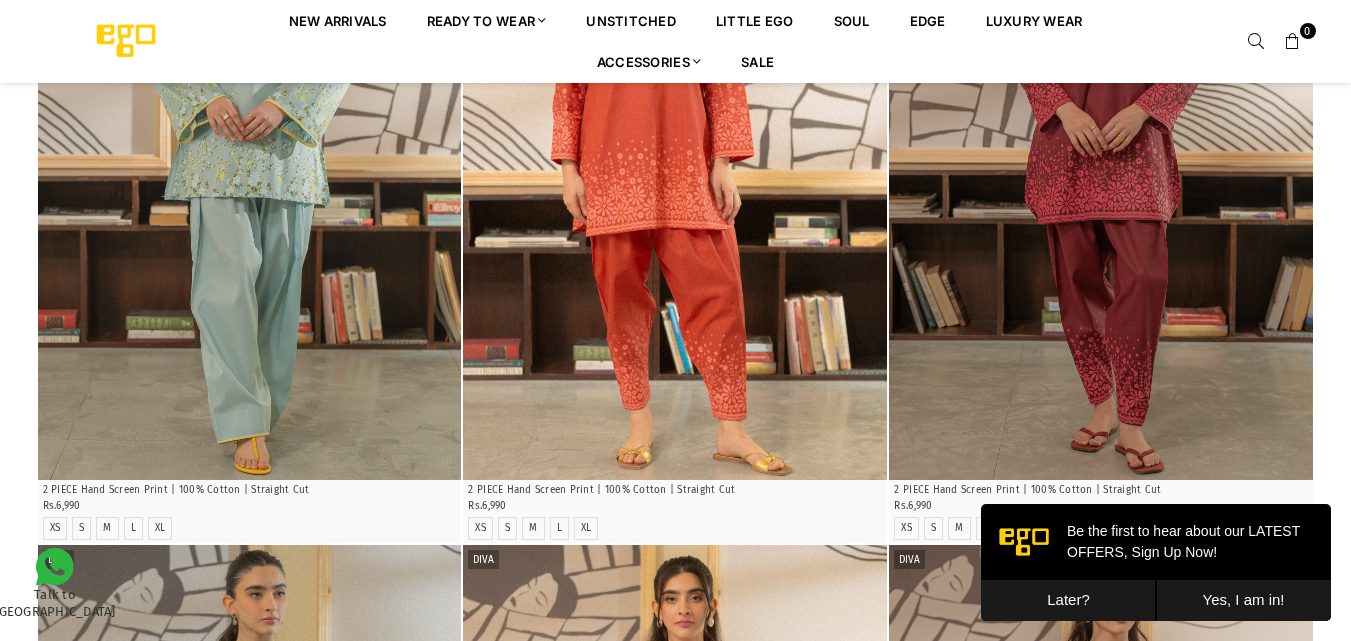click on "Later?" at bounding box center [1068, 600] 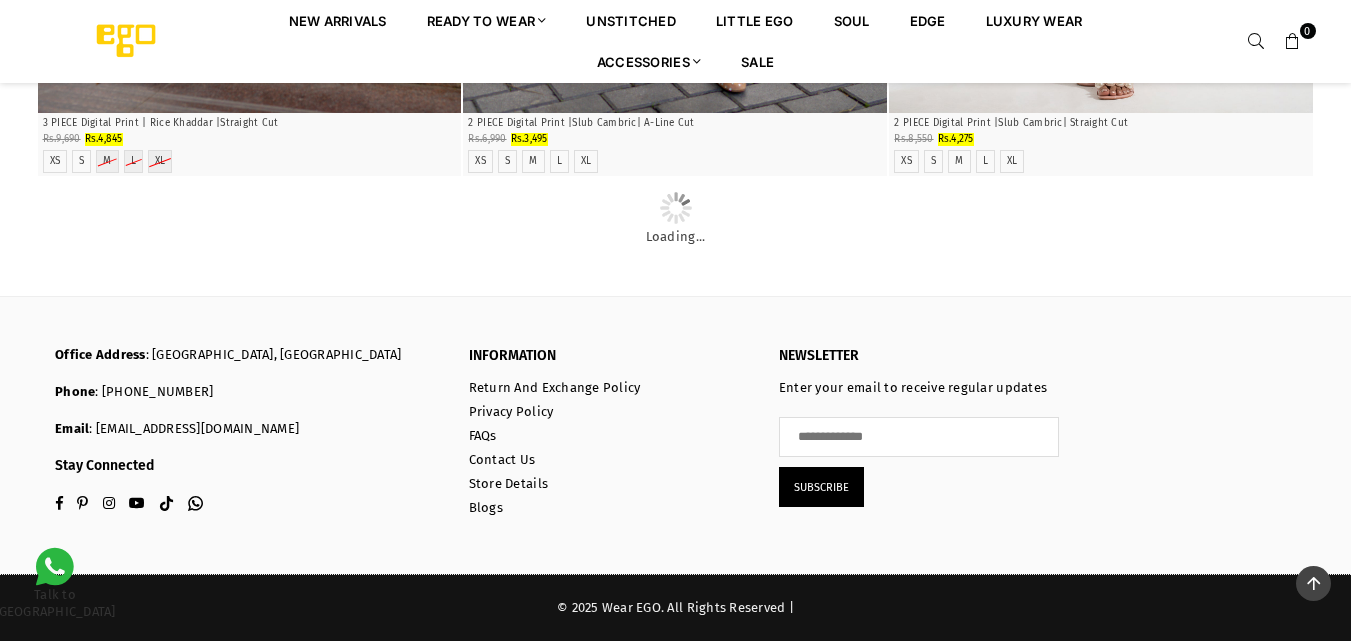 scroll, scrollTop: 55210, scrollLeft: 0, axis: vertical 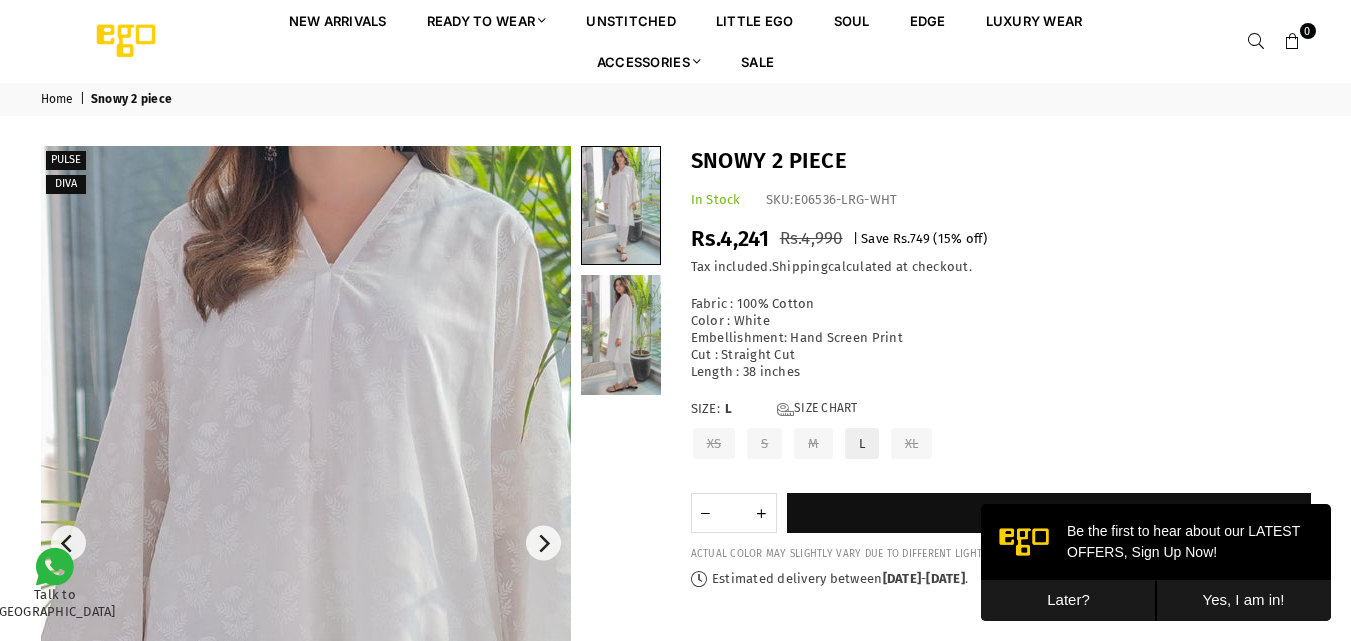 click at bounding box center (331, 780) 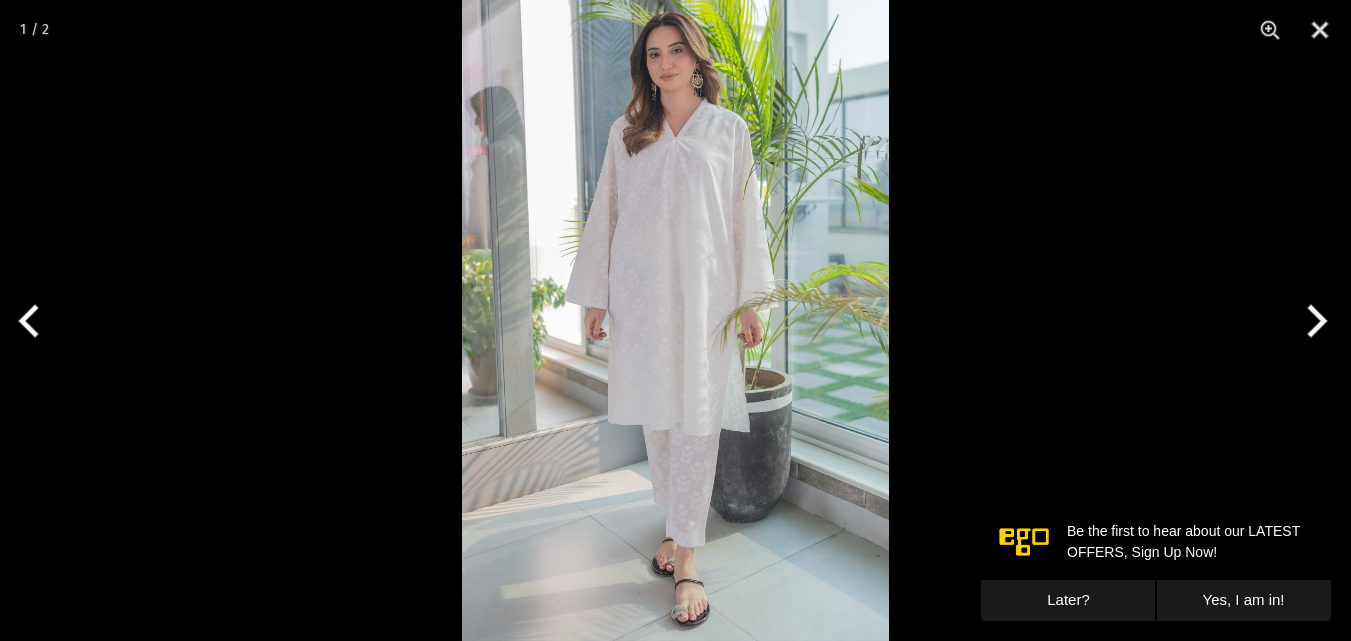 click at bounding box center (675, 320) 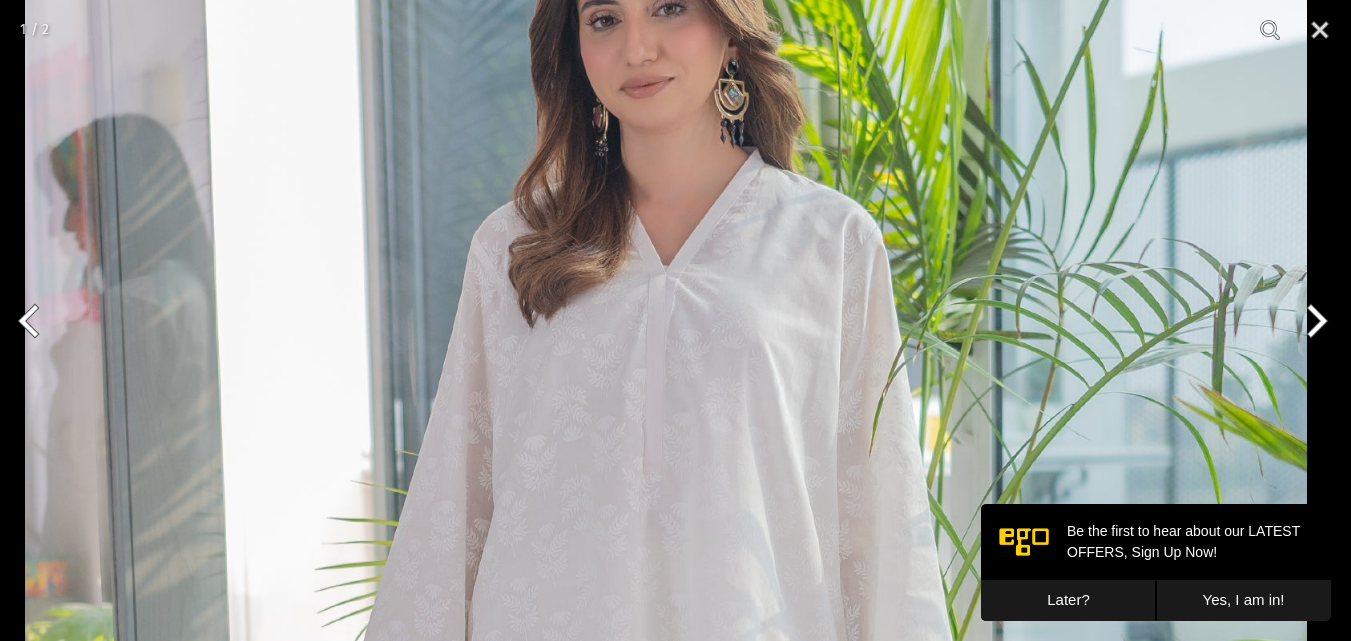 click at bounding box center [666, 817] 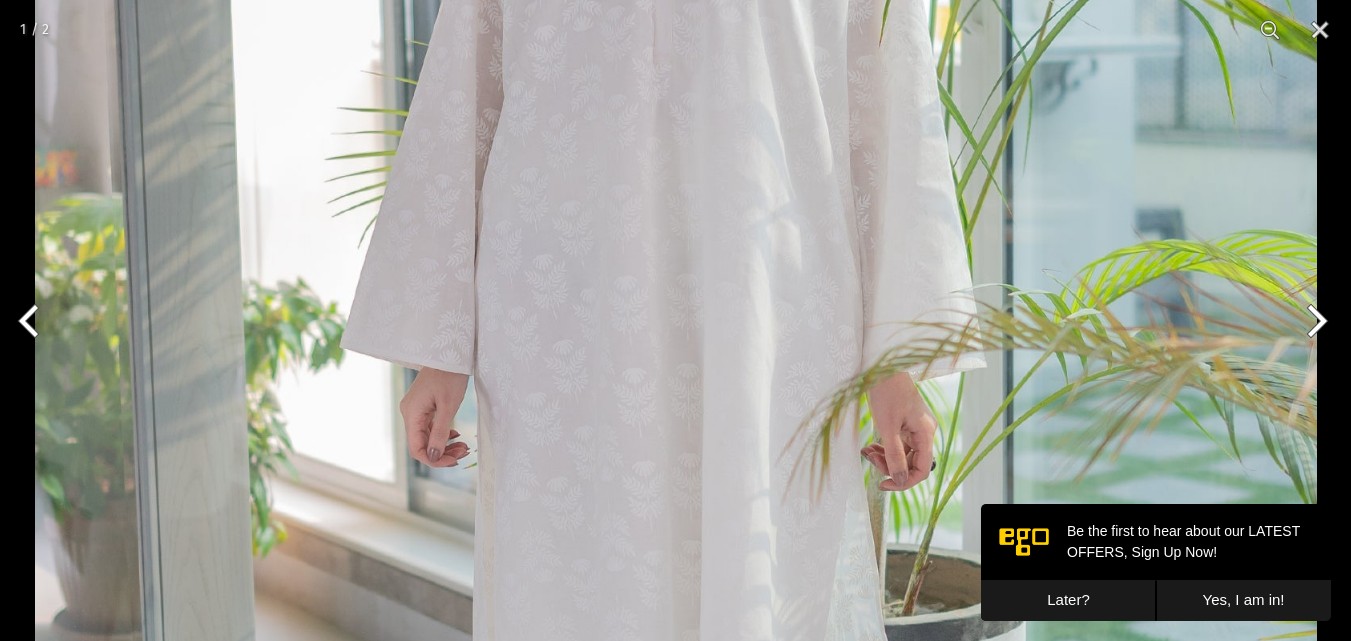 click at bounding box center (676, 407) 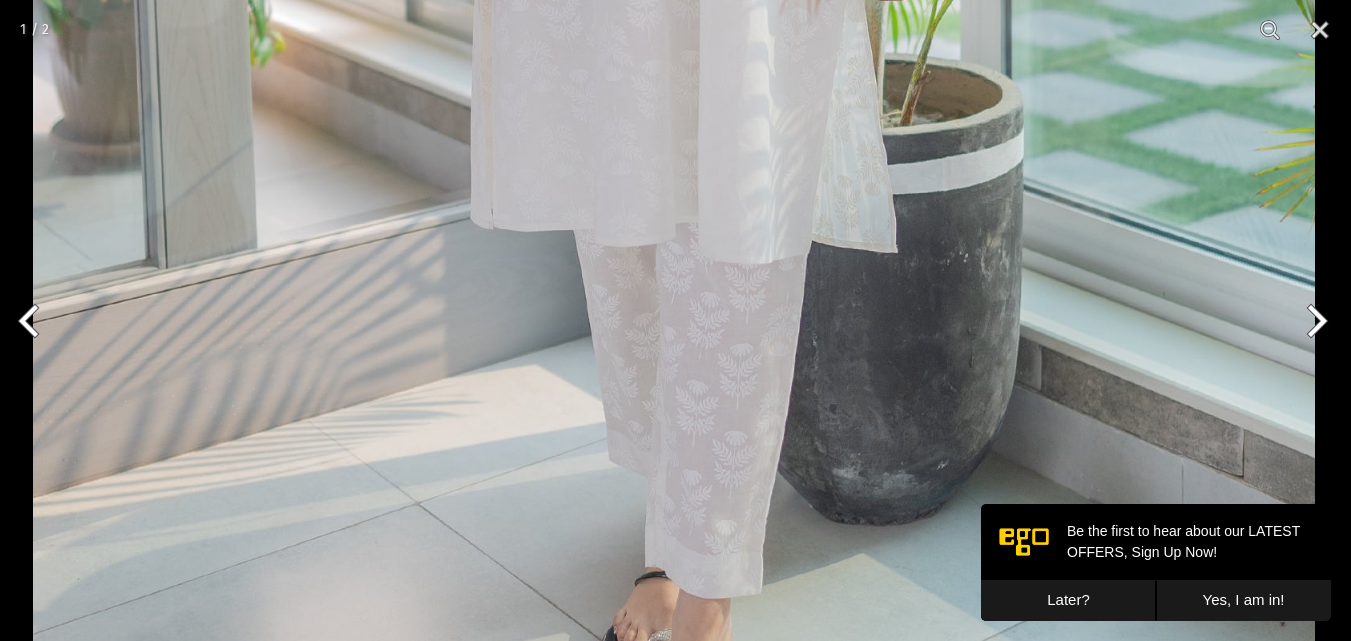 click at bounding box center [674, -83] 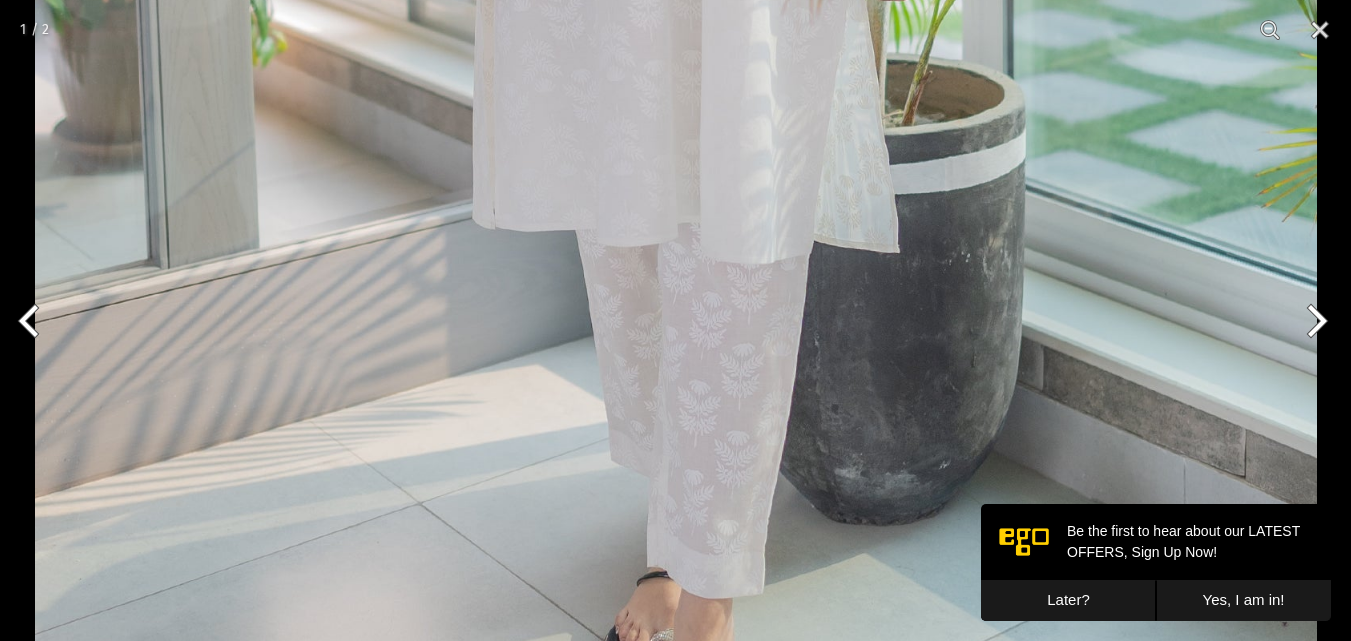 click at bounding box center (1313, 321) 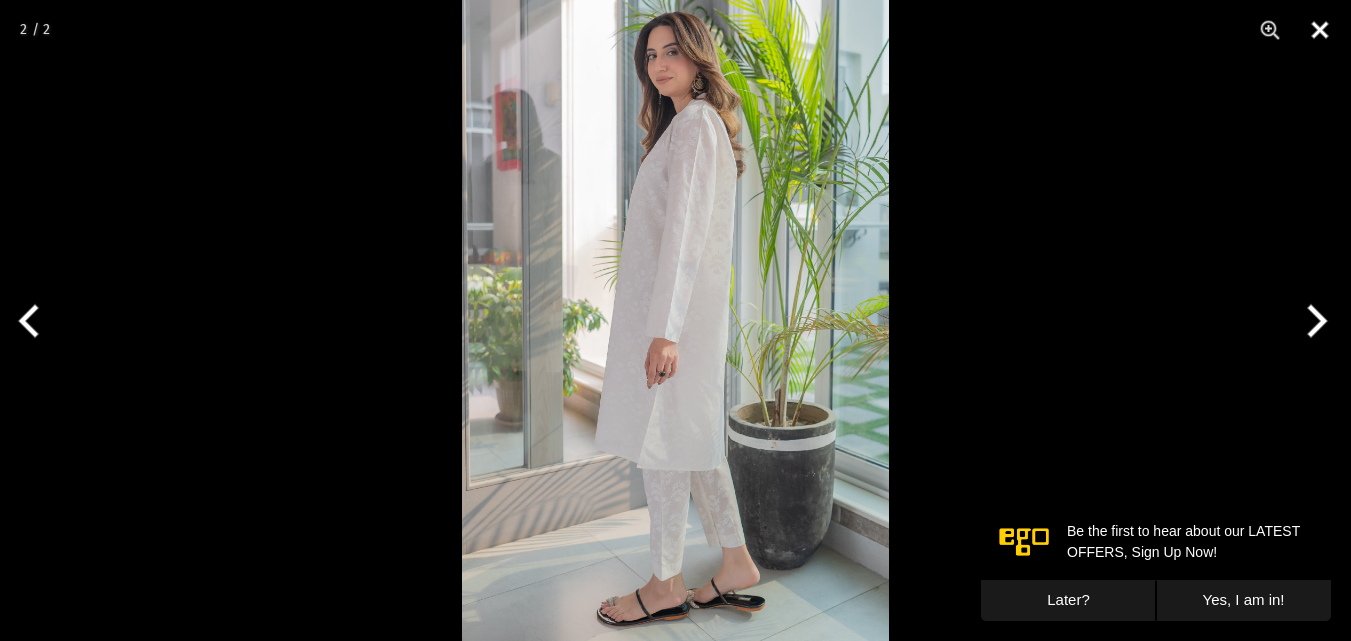 click at bounding box center [1320, 30] 